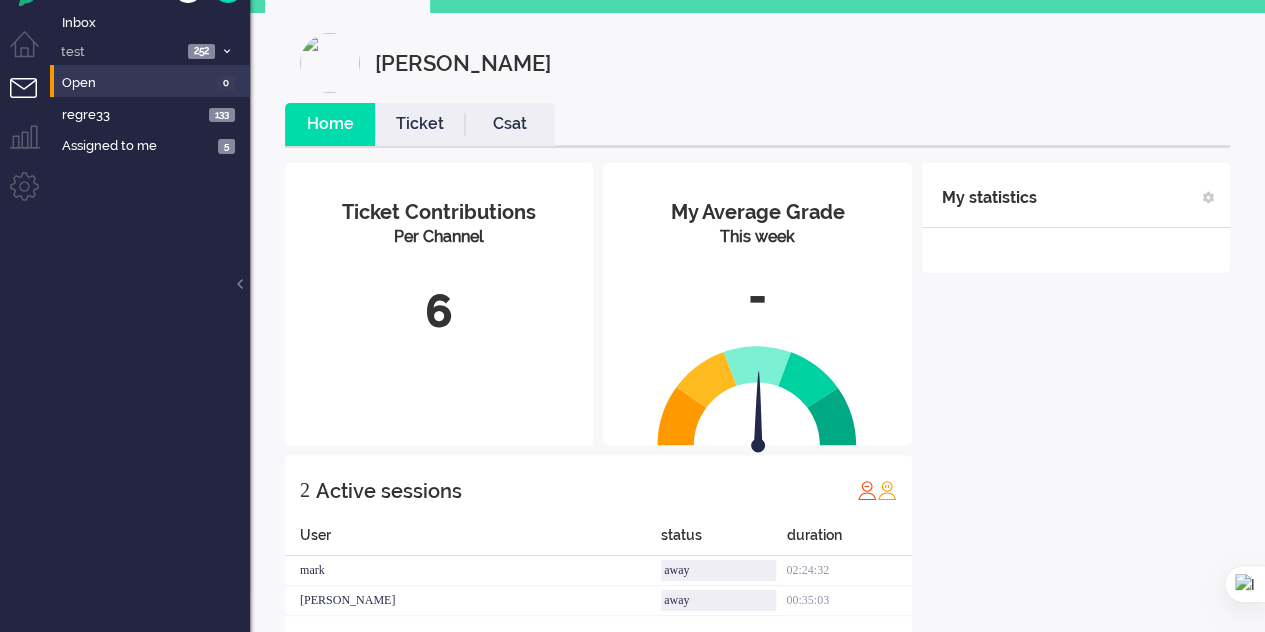 scroll, scrollTop: 0, scrollLeft: 0, axis: both 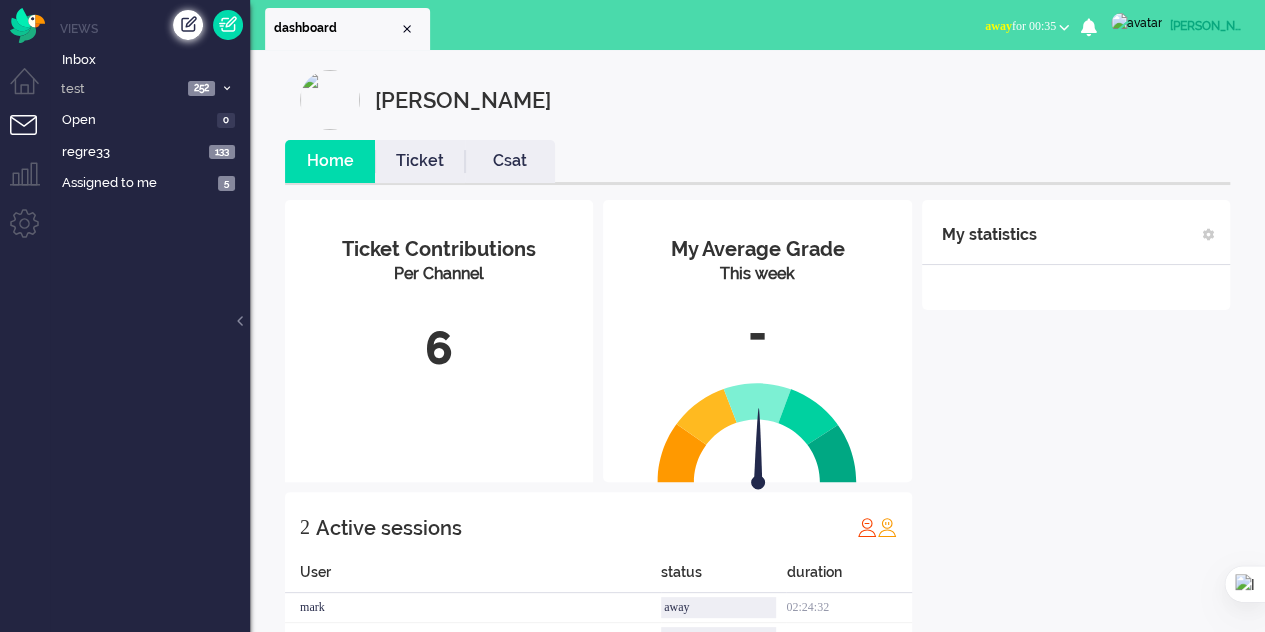 click at bounding box center [188, 25] 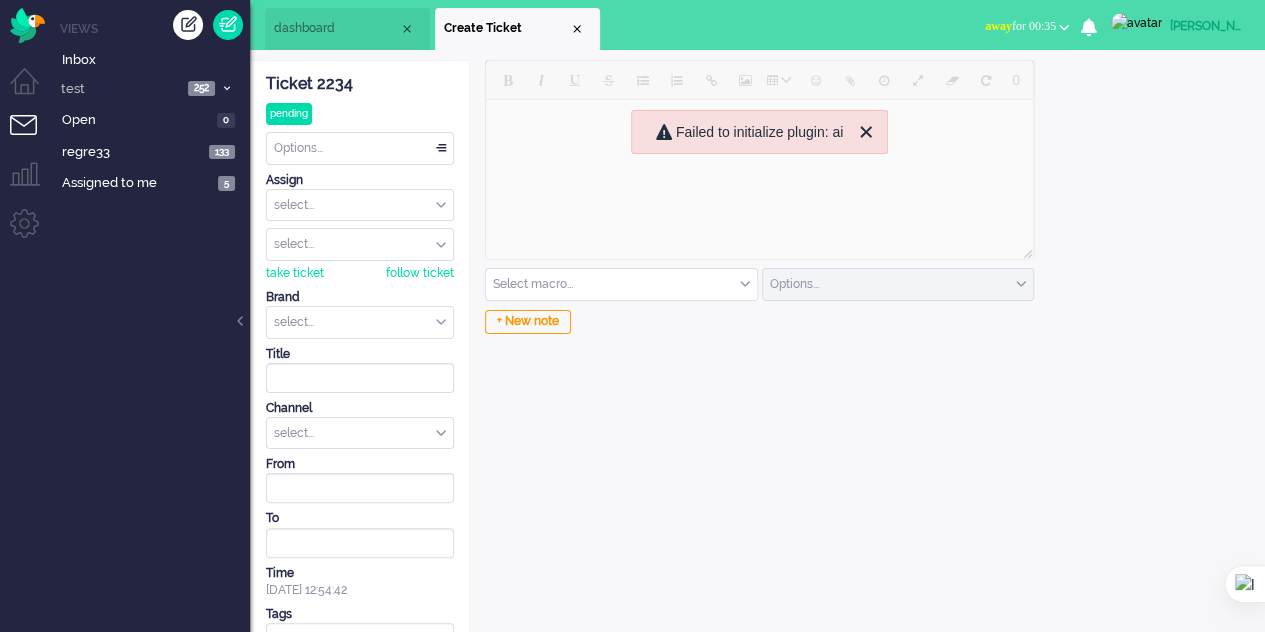 scroll, scrollTop: 0, scrollLeft: 0, axis: both 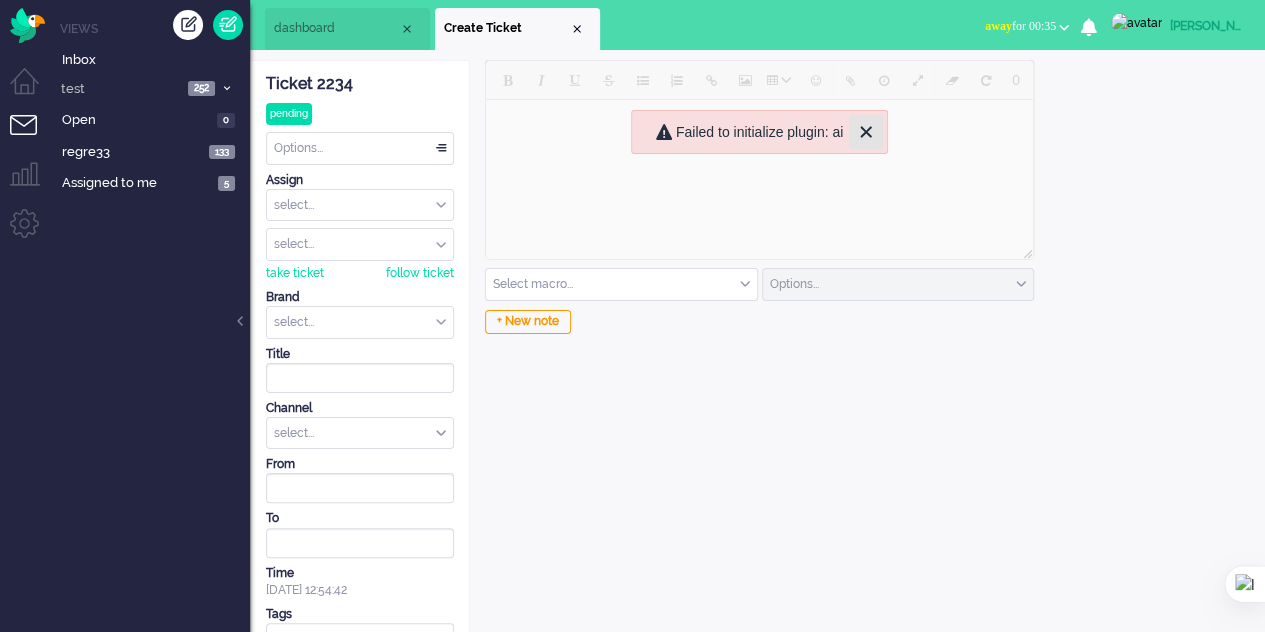 click 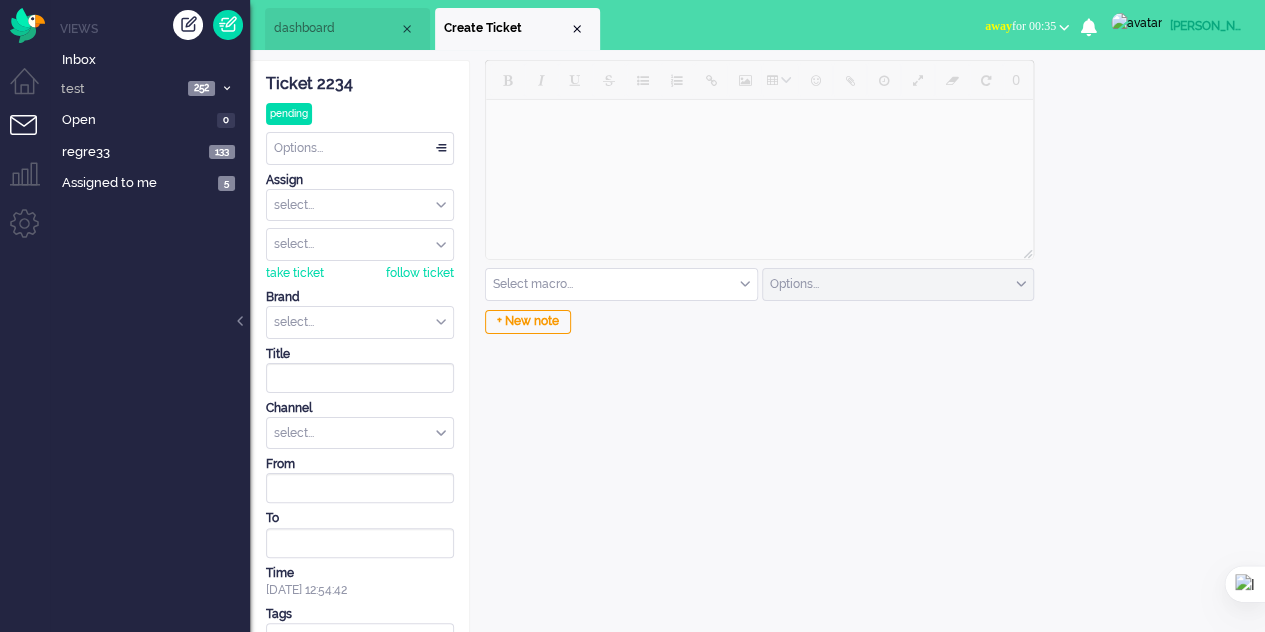 click on "0 Select macro... applyMessages CSRF test CSRF test2 pentest reporter Simyo test SSTI test SSTI2 tec5 Options... email outbound call sms Send as open Send as open Send as pending Send as holding Send as solved + New note" at bounding box center [757, 366] 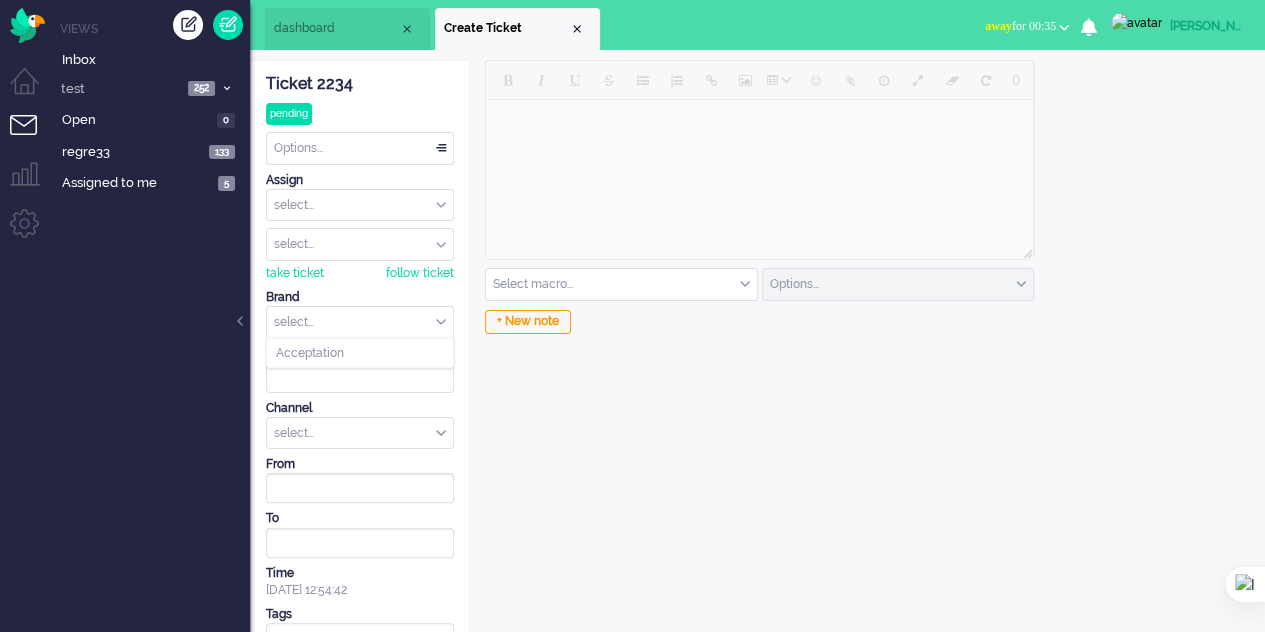 click at bounding box center [360, 322] 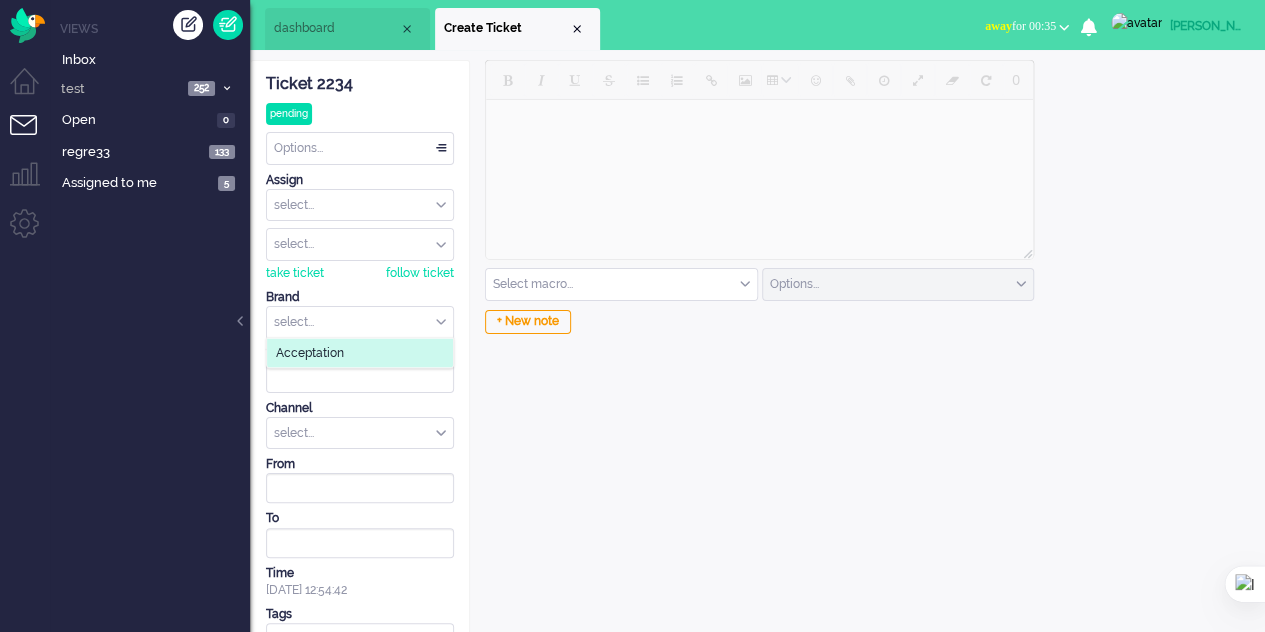 click on "Acceptation" 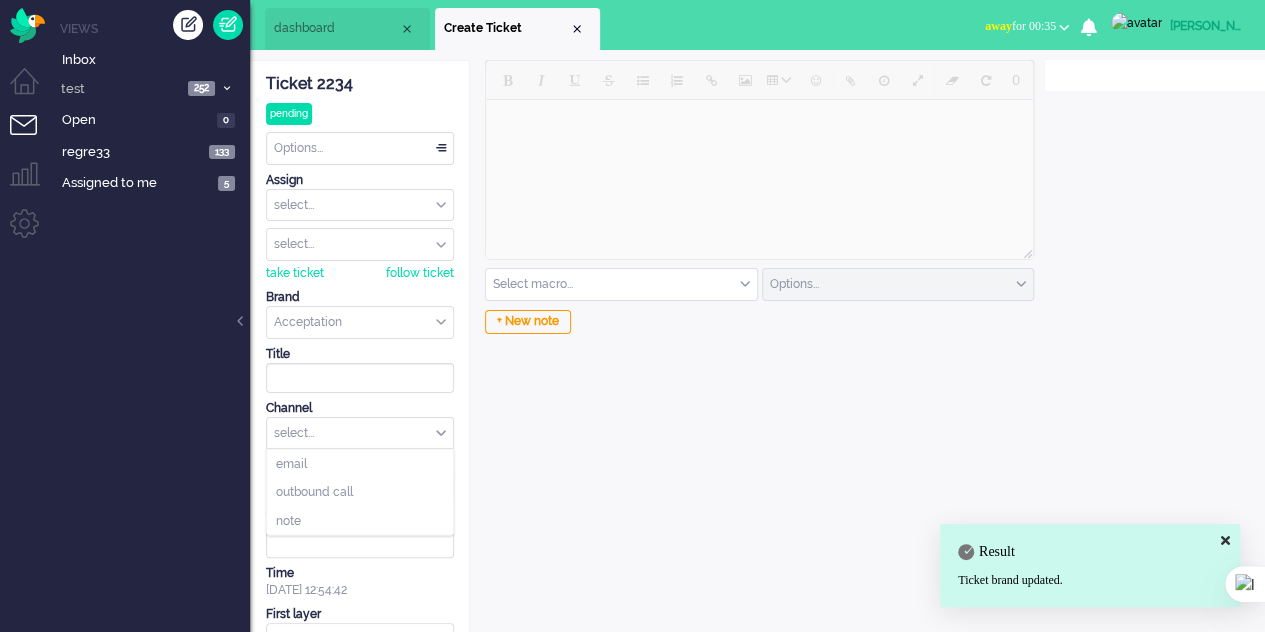 click on "select..." at bounding box center (360, 433) 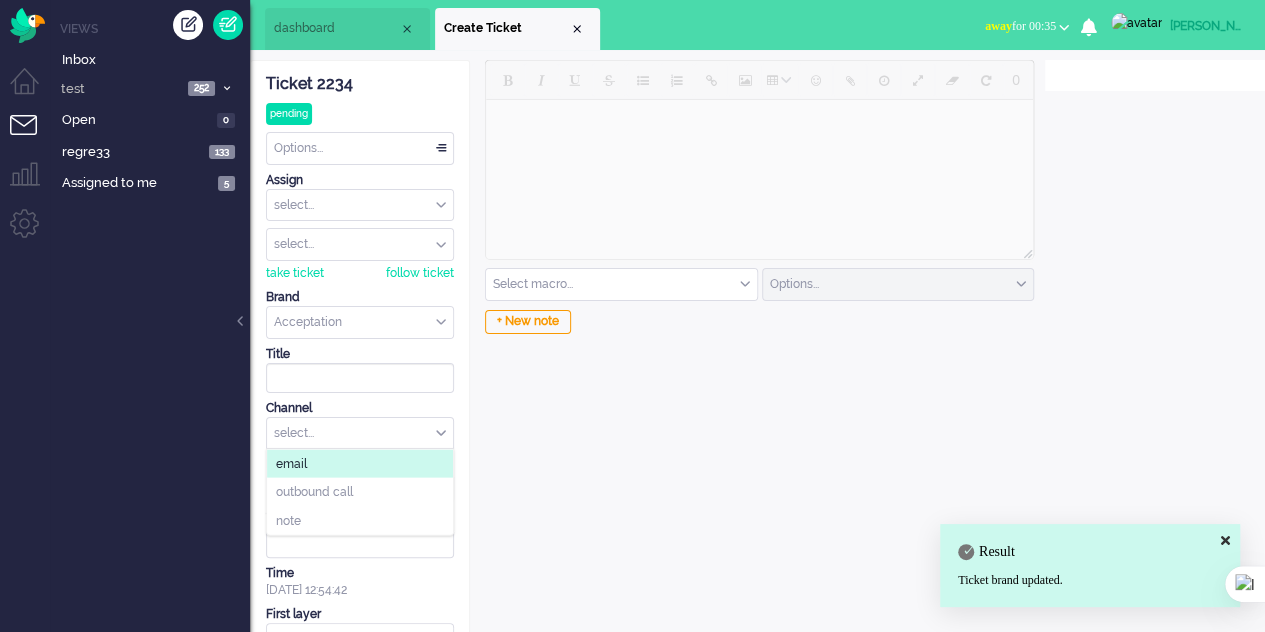 click on "email" 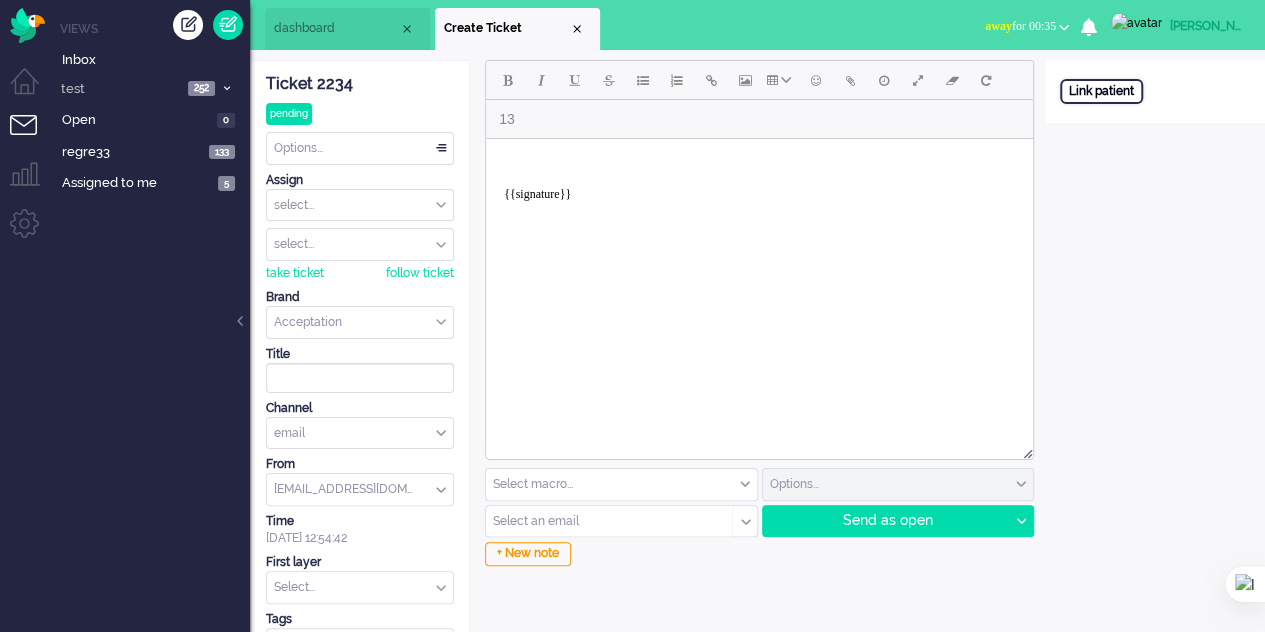 click on "Link patient" at bounding box center (1101, 91) 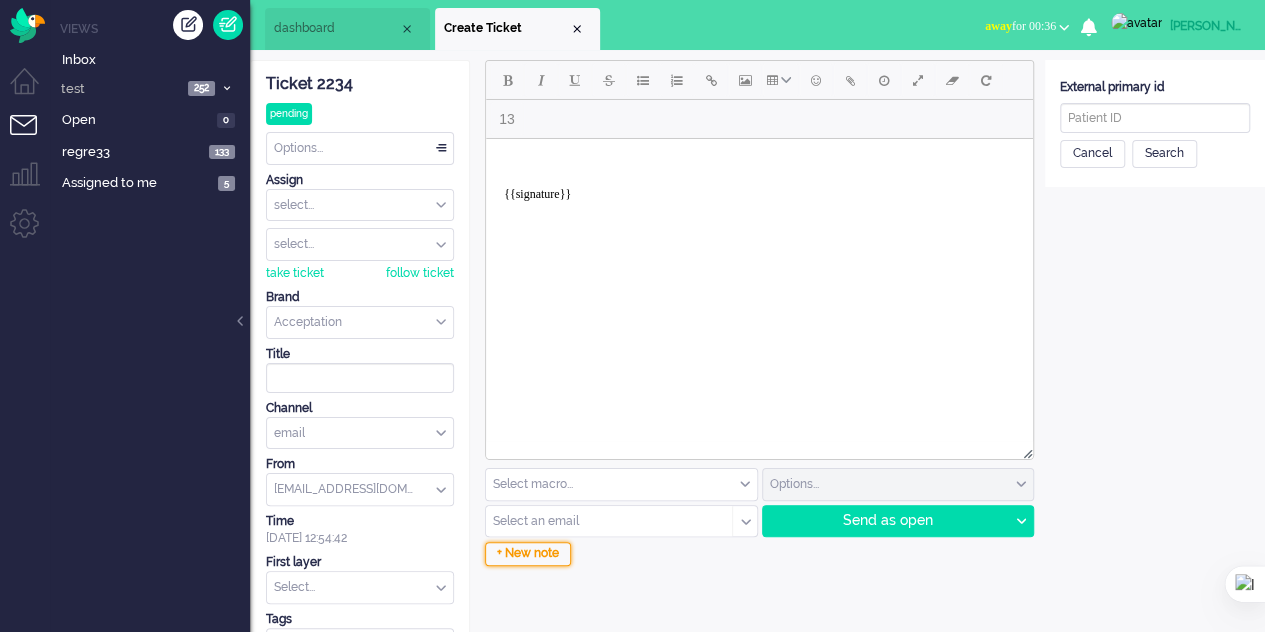 drag, startPoint x: 531, startPoint y: 546, endPoint x: 328, endPoint y: 287, distance: 329.07446 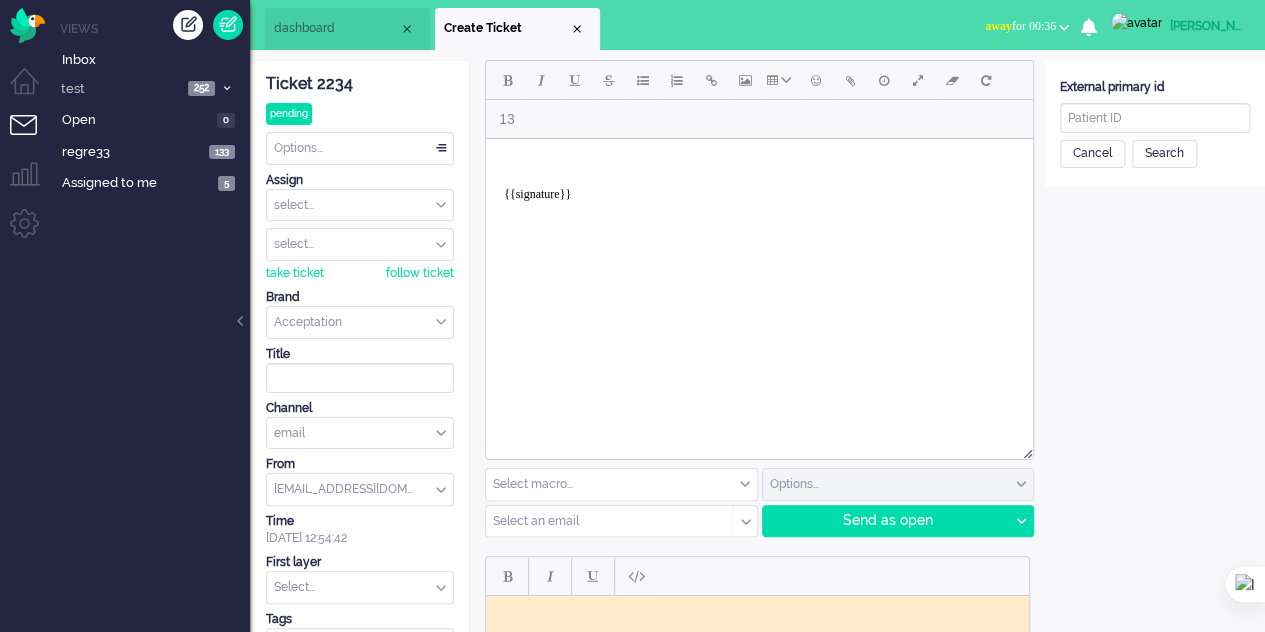 scroll, scrollTop: 194, scrollLeft: 0, axis: vertical 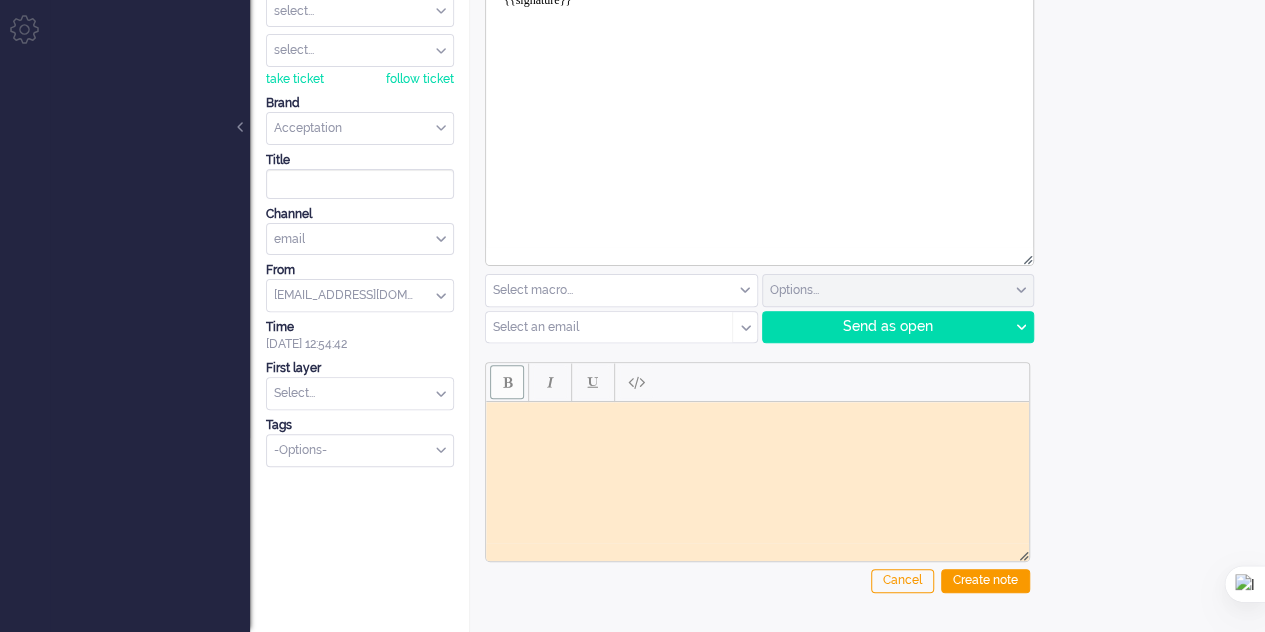 click at bounding box center [507, 382] 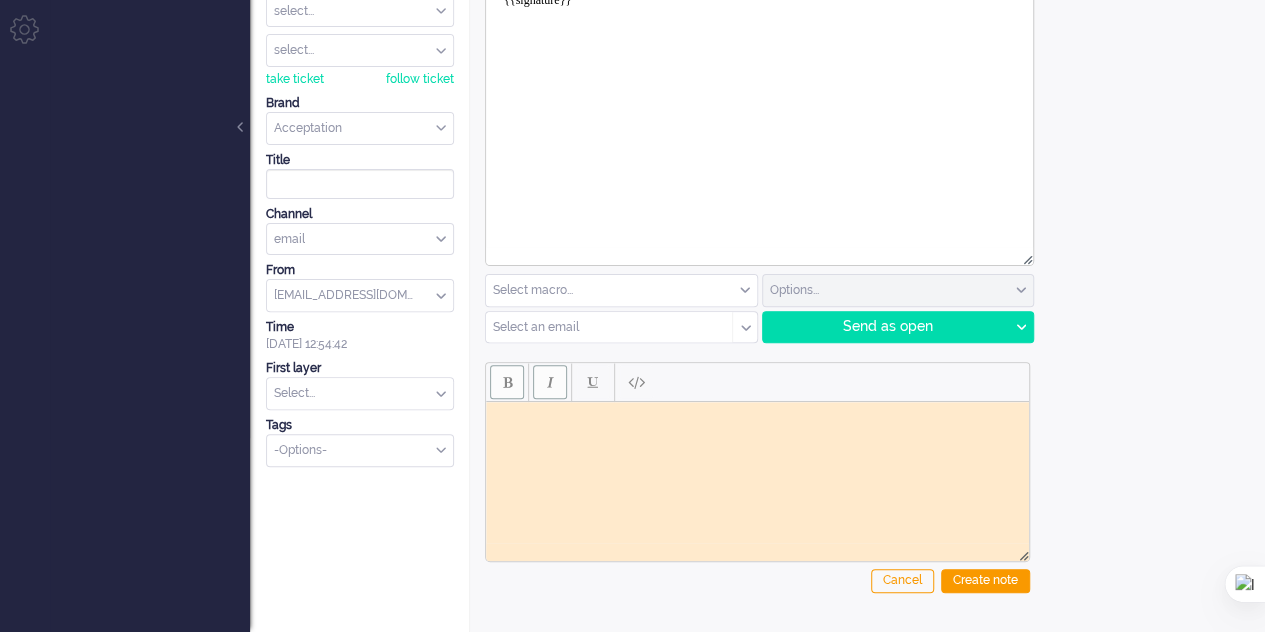 type 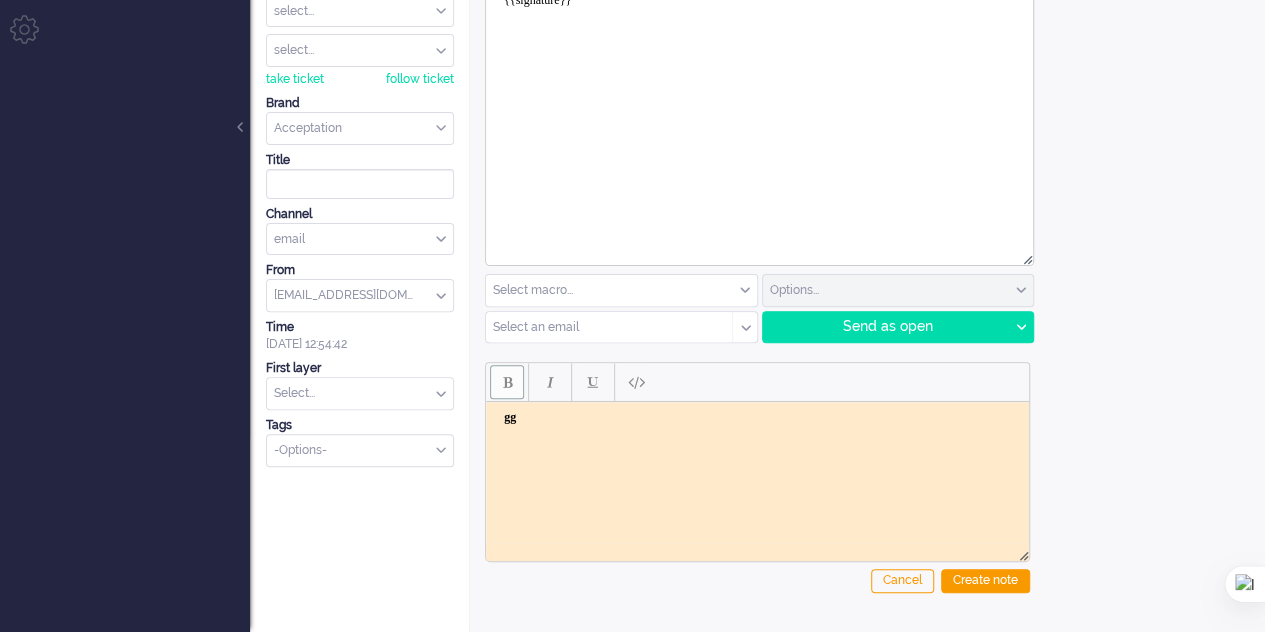 click at bounding box center (507, 382) 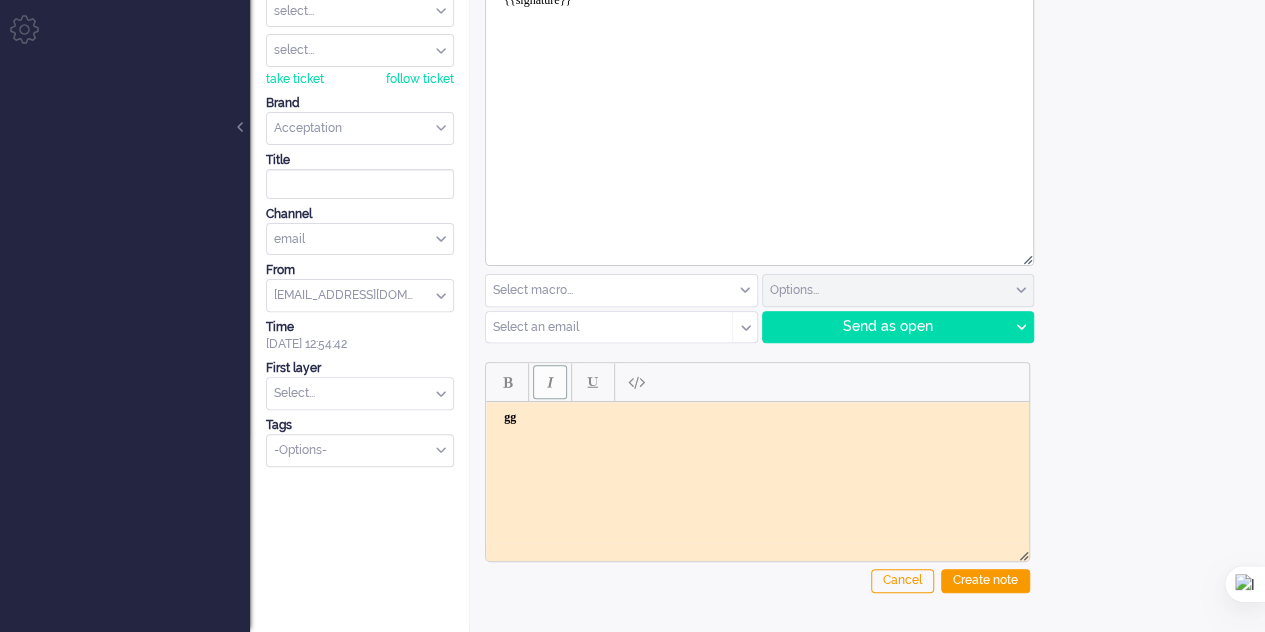 click at bounding box center (550, 382) 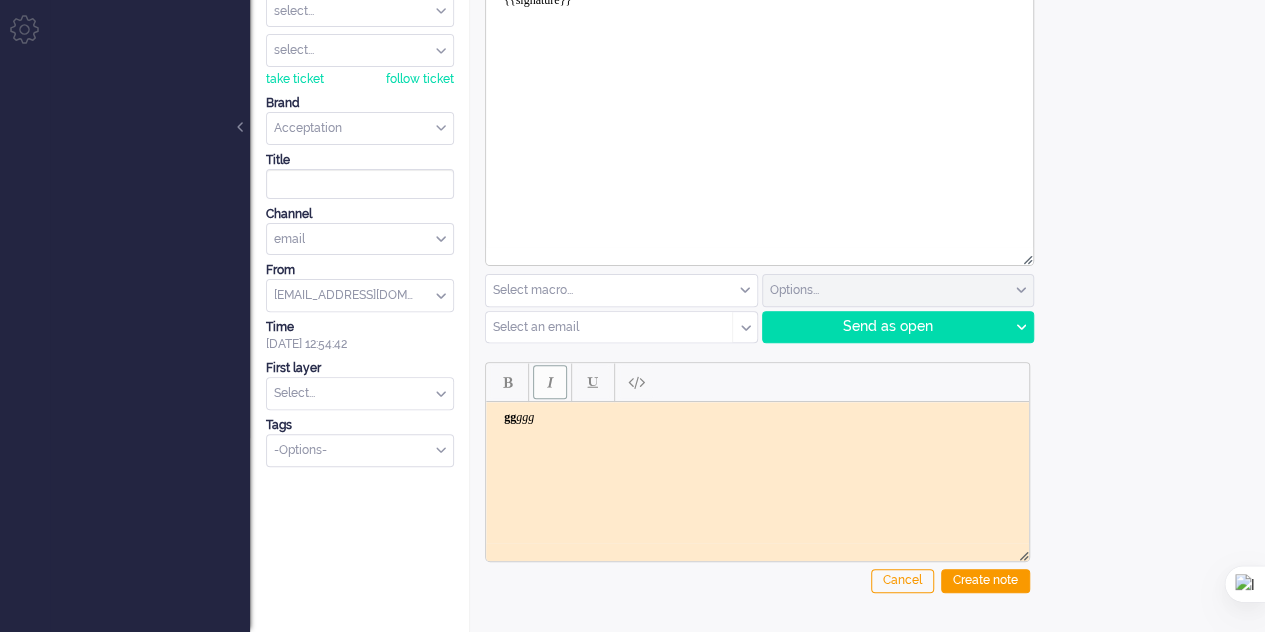click at bounding box center [550, 382] 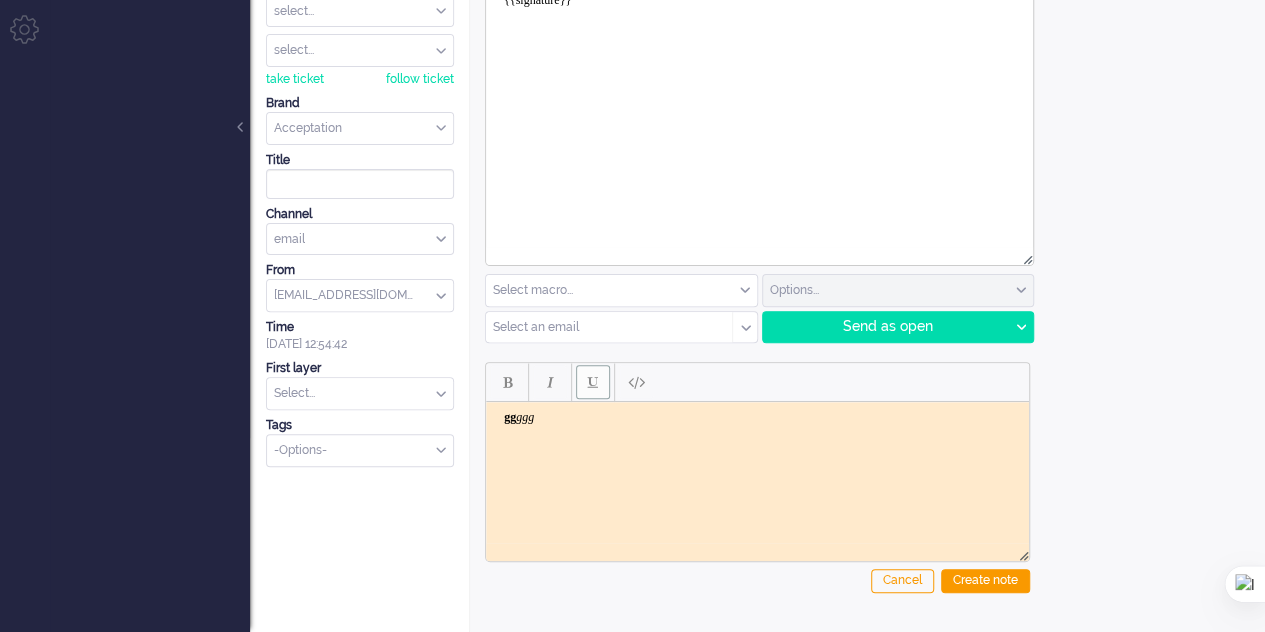 click at bounding box center (593, 382) 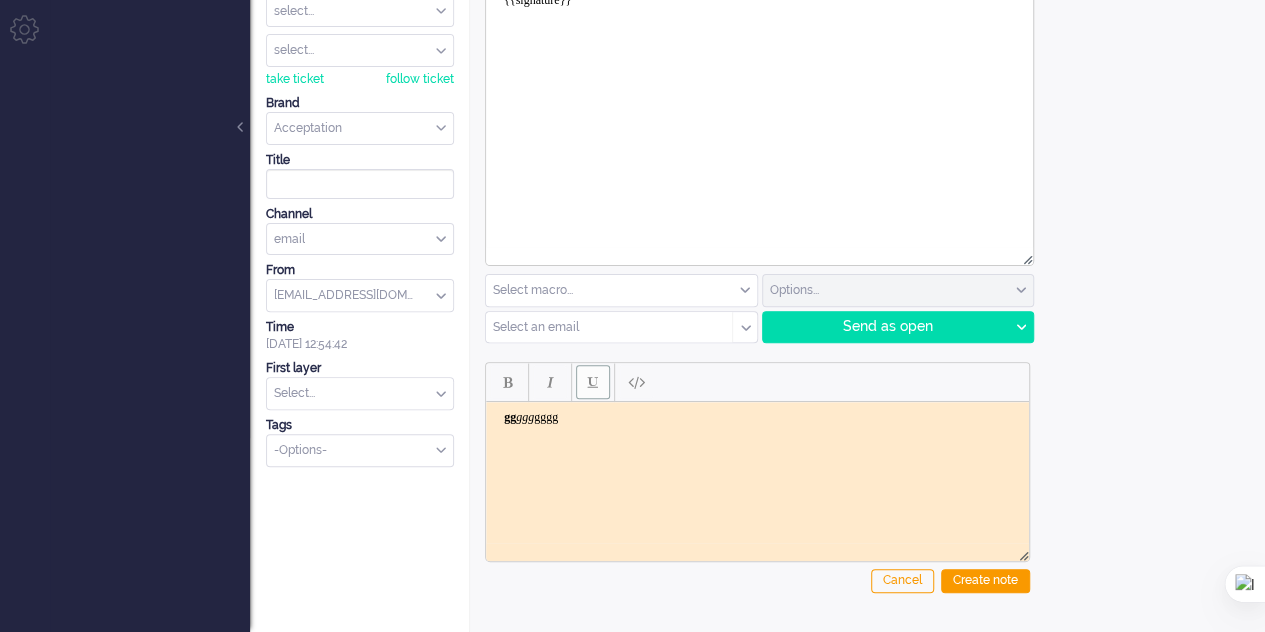 click on "gg ggg ﻿gggg" at bounding box center (757, 417) 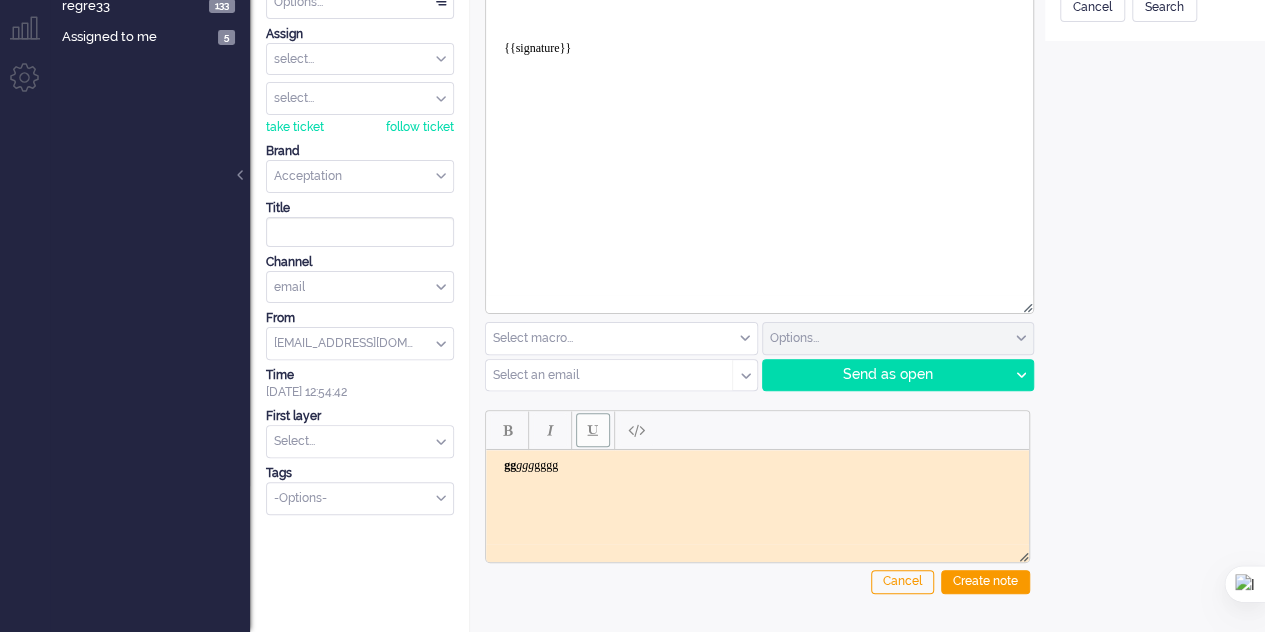 scroll, scrollTop: 148, scrollLeft: 0, axis: vertical 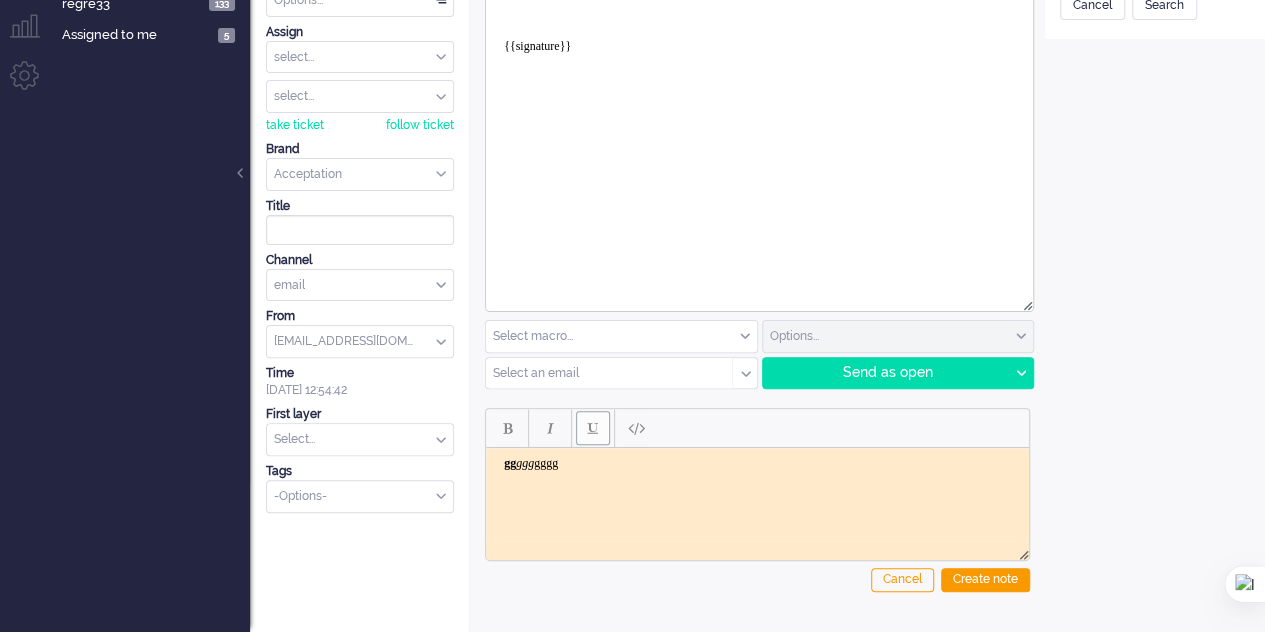 drag, startPoint x: 1024, startPoint y: 556, endPoint x: 996, endPoint y: 509, distance: 54.708317 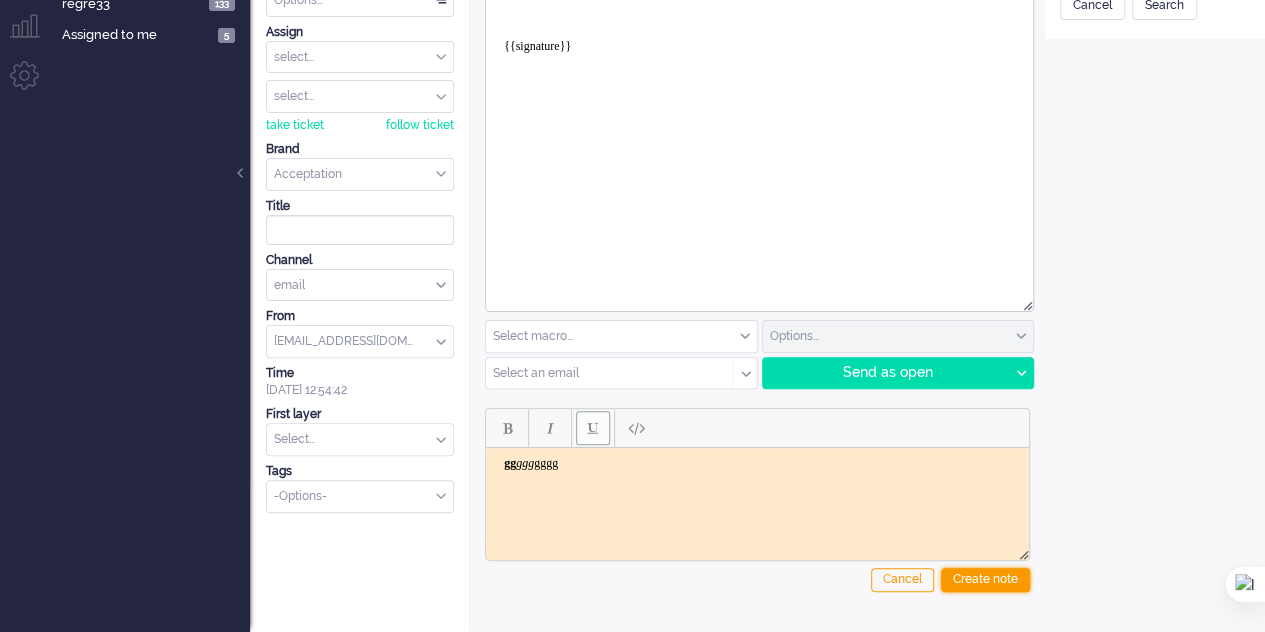 click on "Create note" at bounding box center [985, 580] 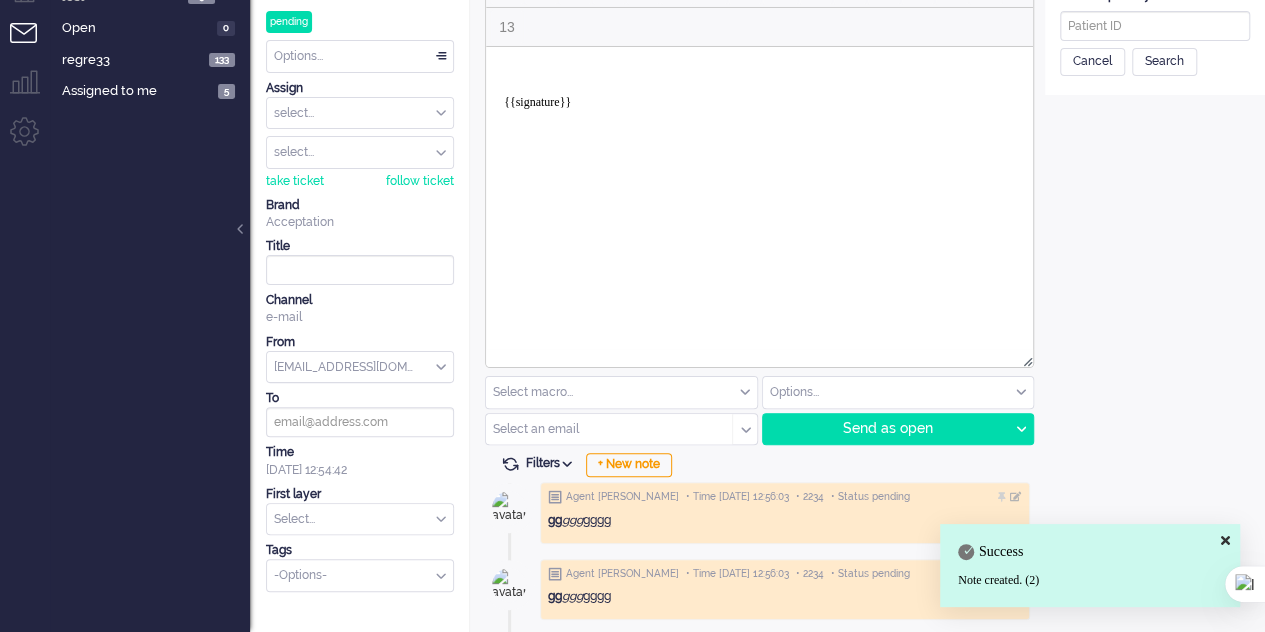 scroll, scrollTop: 0, scrollLeft: 0, axis: both 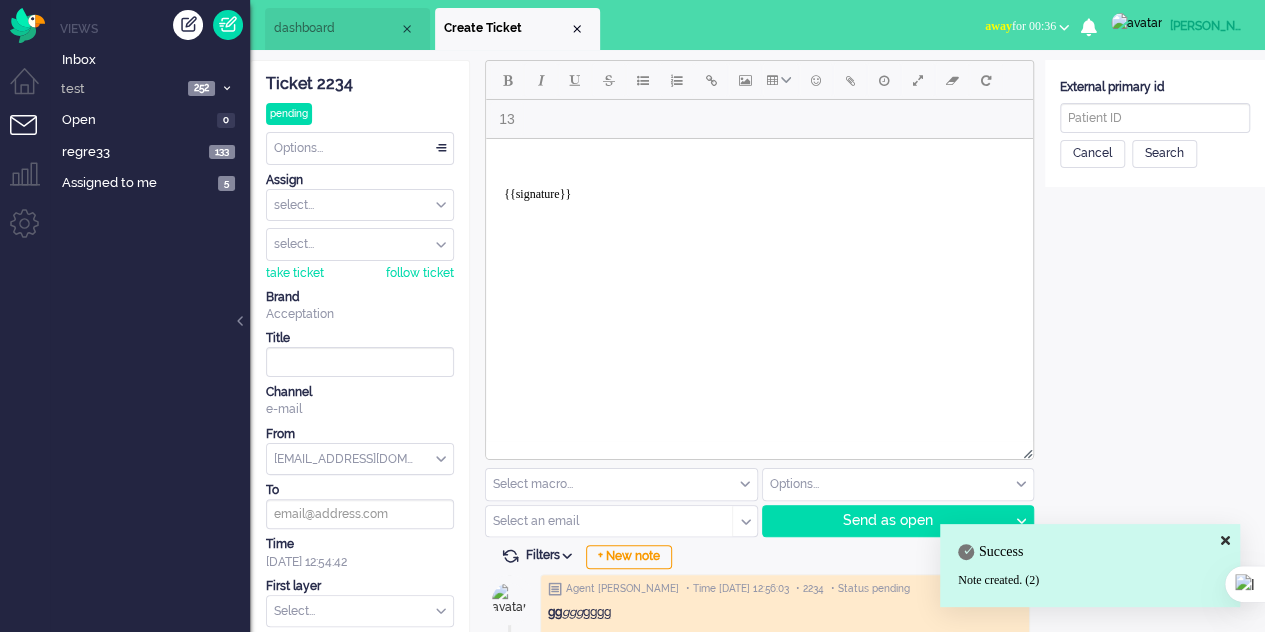 click at bounding box center (1225, 540) 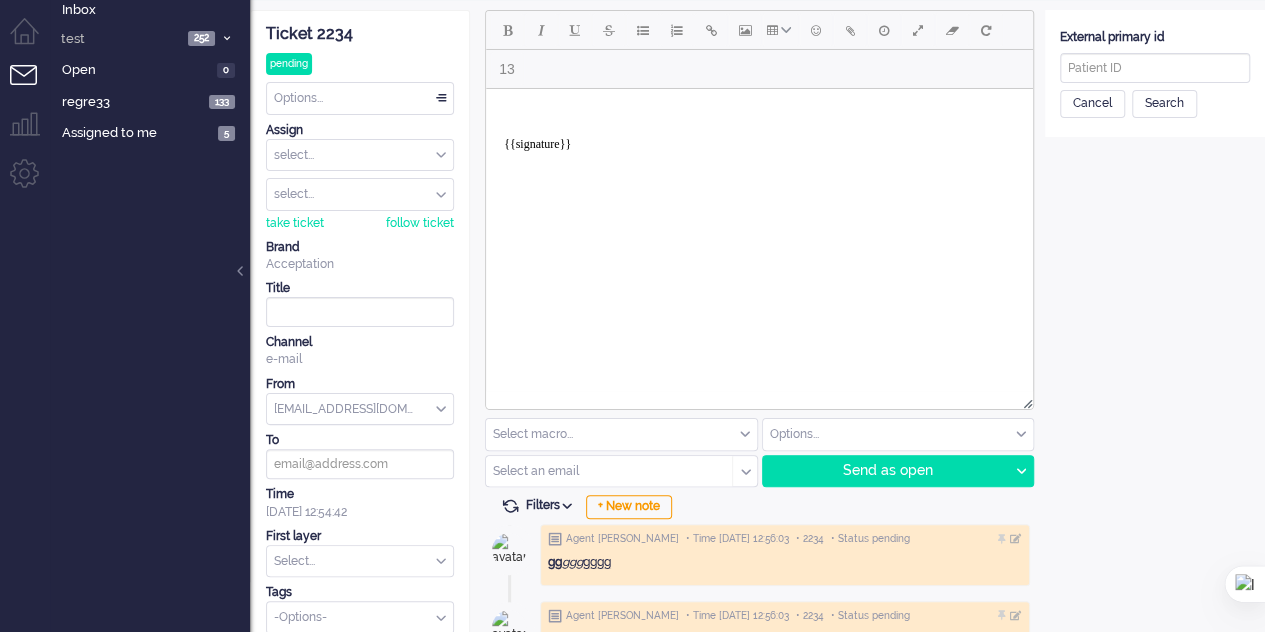 scroll, scrollTop: 92, scrollLeft: 0, axis: vertical 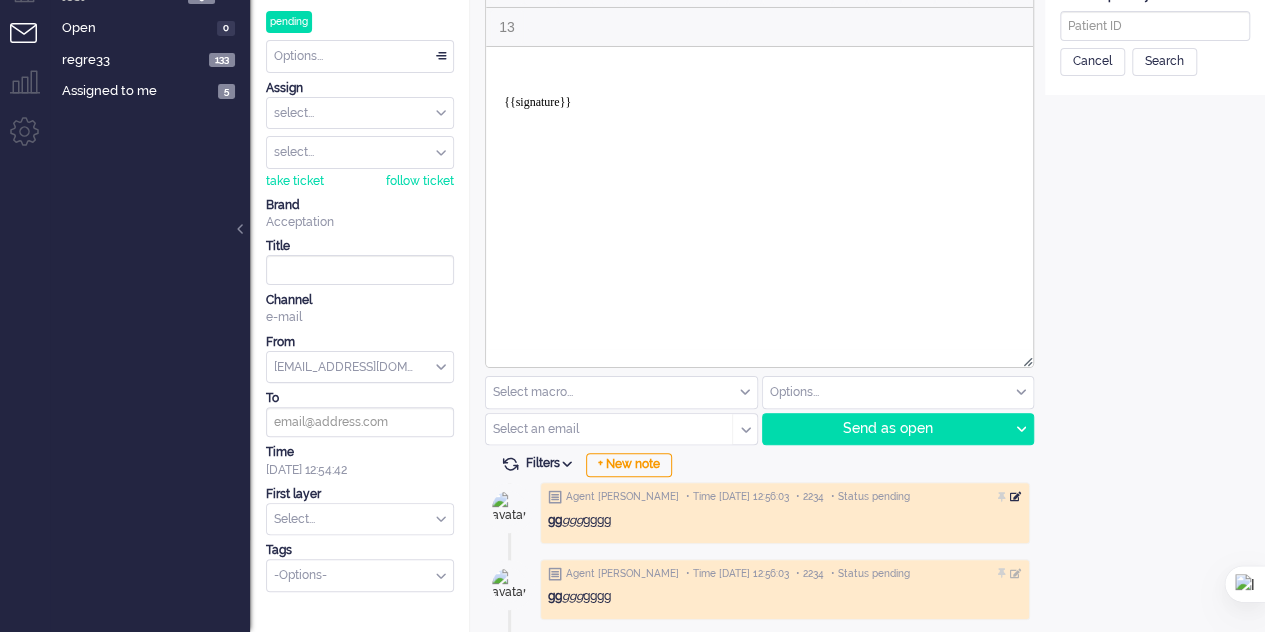 click at bounding box center (1016, 497) 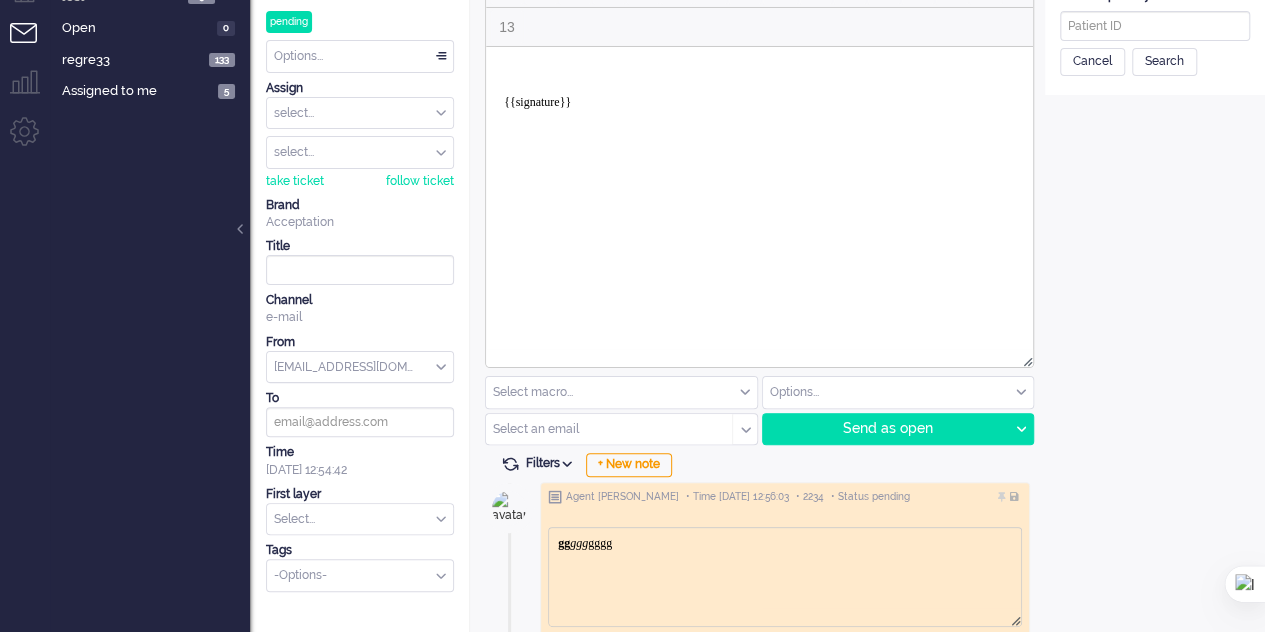 scroll, scrollTop: 0, scrollLeft: 0, axis: both 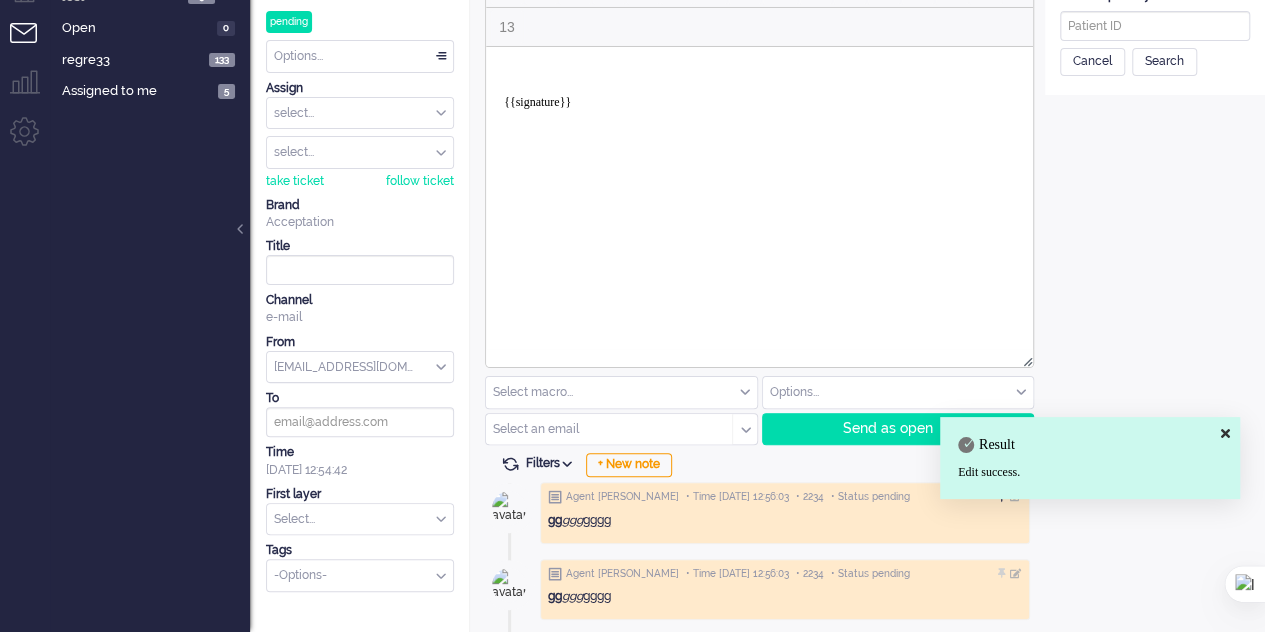 click on "Result Edit success." at bounding box center [1090, 458] 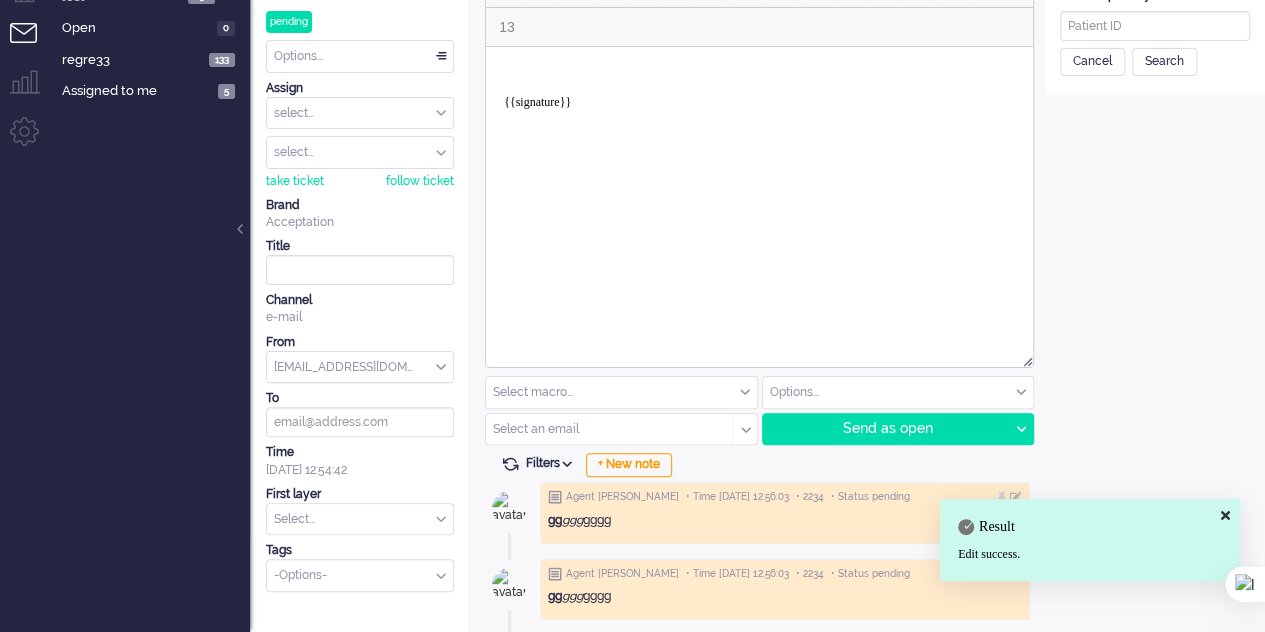 click at bounding box center (1225, 515) 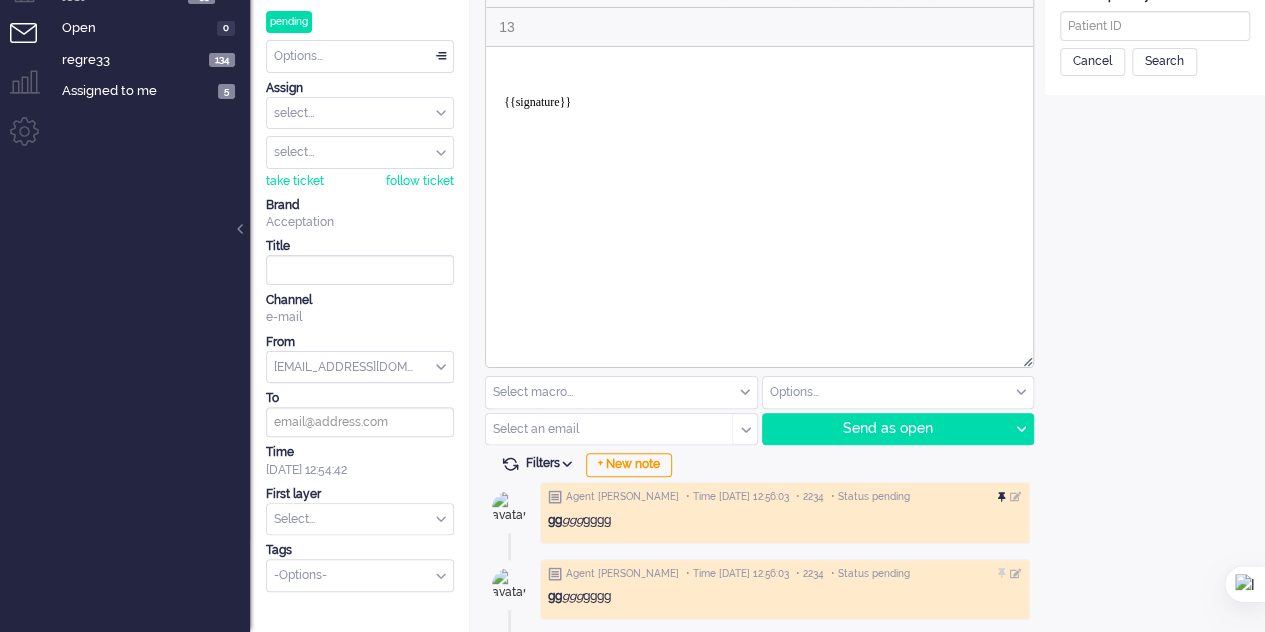 click at bounding box center [1004, 498] 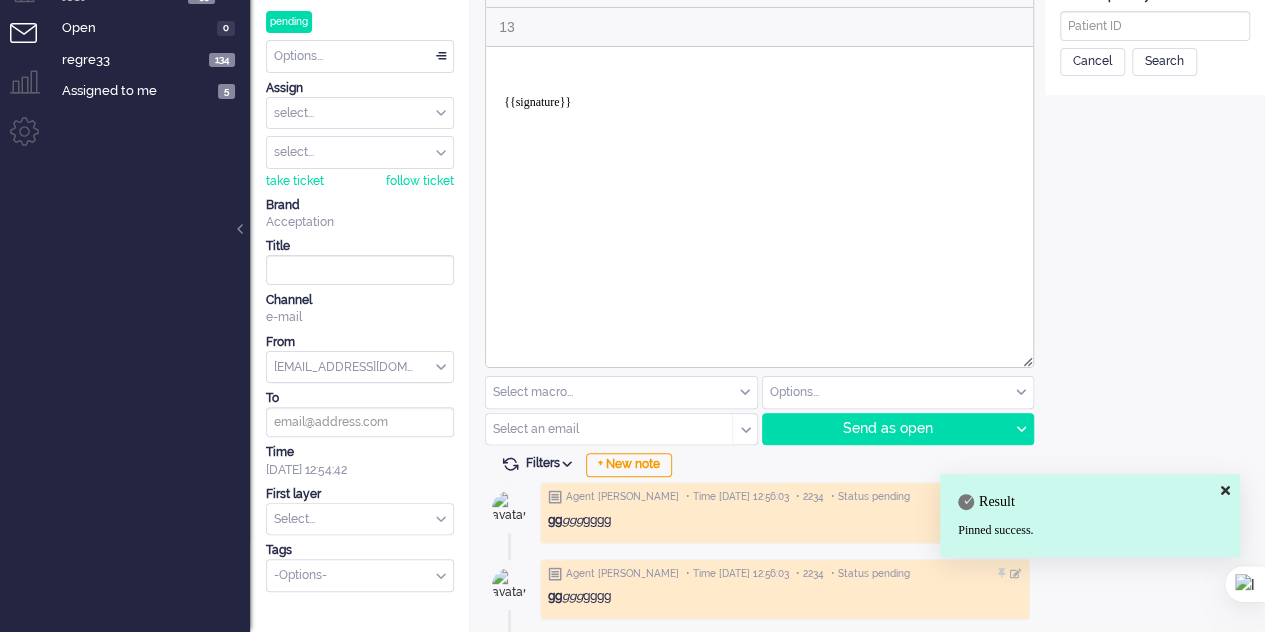 click at bounding box center (1225, 490) 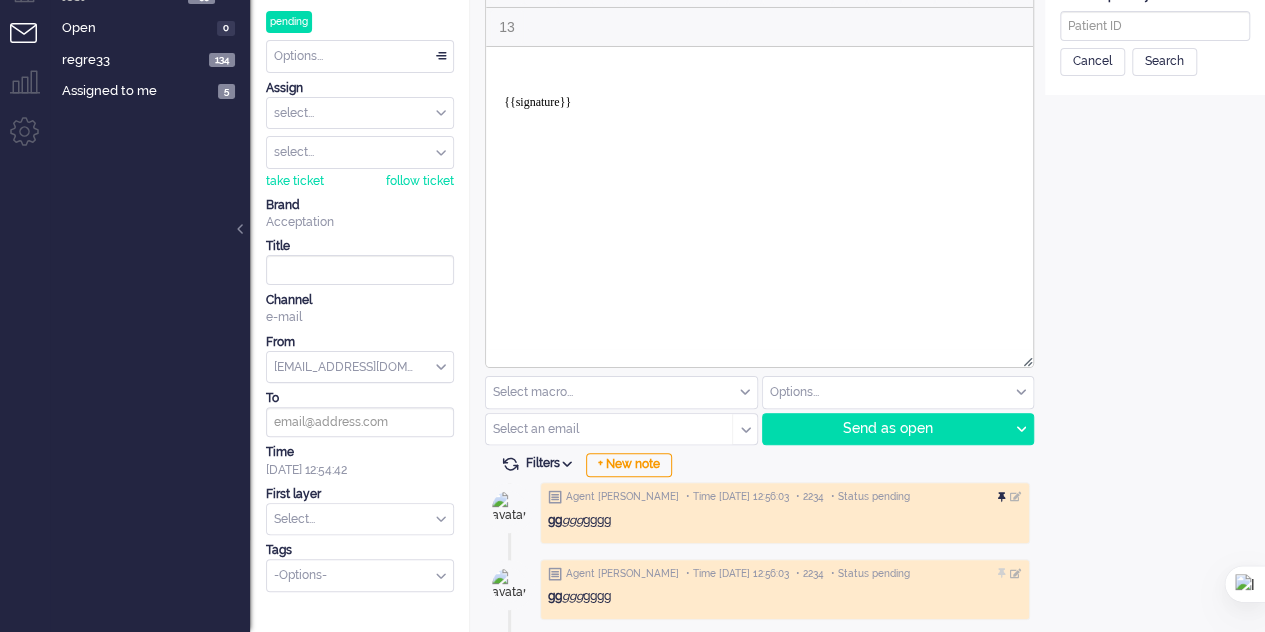 click at bounding box center (1004, 498) 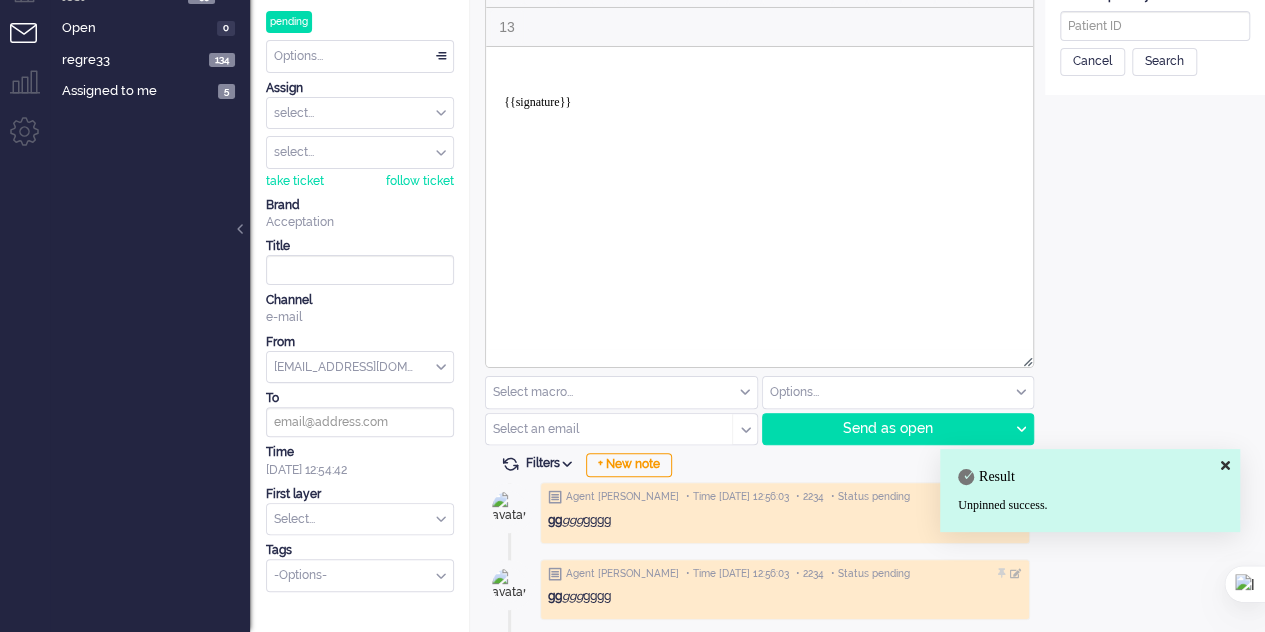 click on "Home
Dashboard
Notifications
Following
Knowledge Base
release_develo
Views
Inbox
test
253
view 2
253
Open
0
regre33
134
5 X" at bounding box center (632, 224) 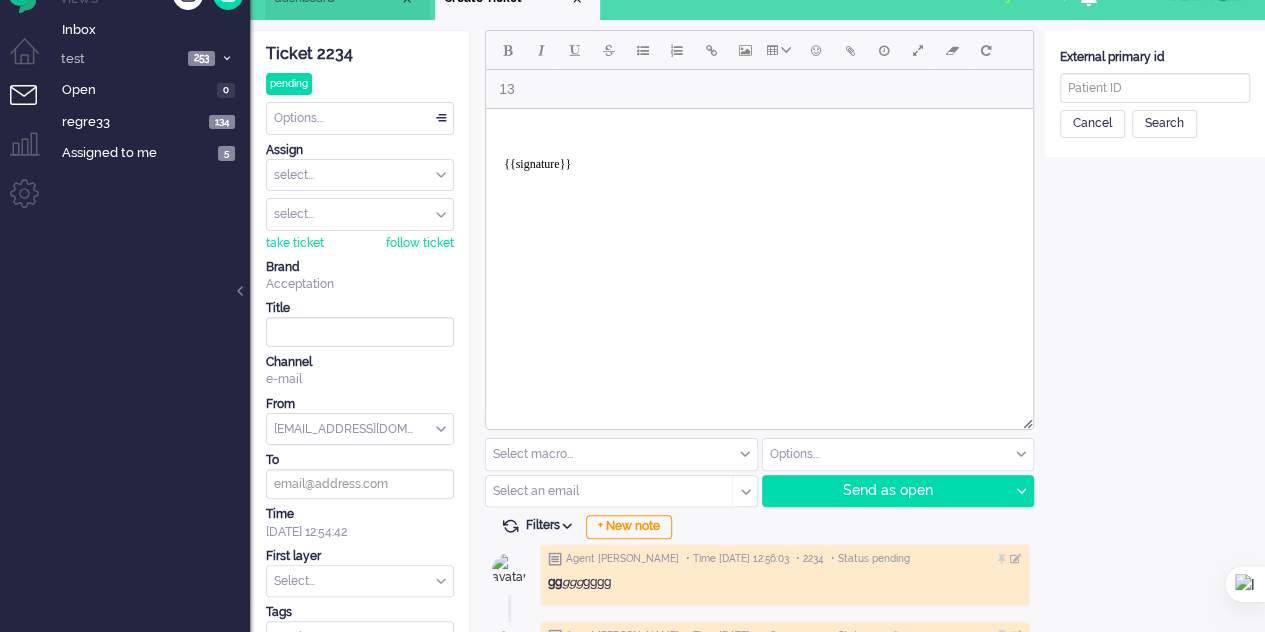 scroll, scrollTop: 0, scrollLeft: 0, axis: both 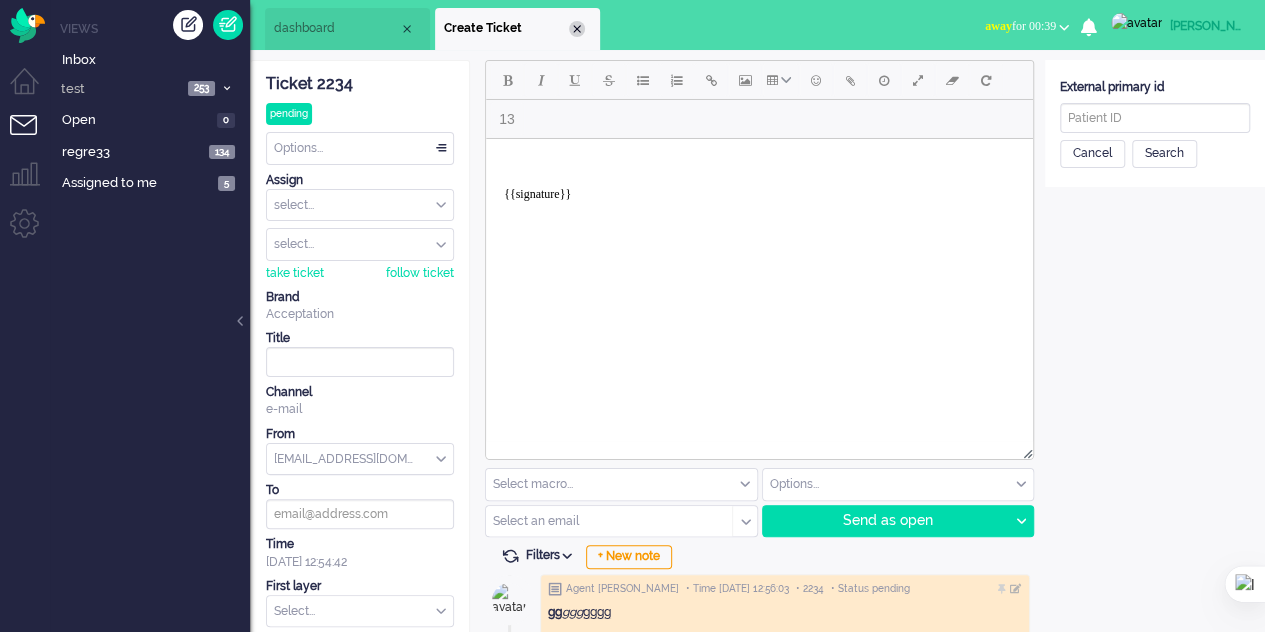 click at bounding box center [577, 29] 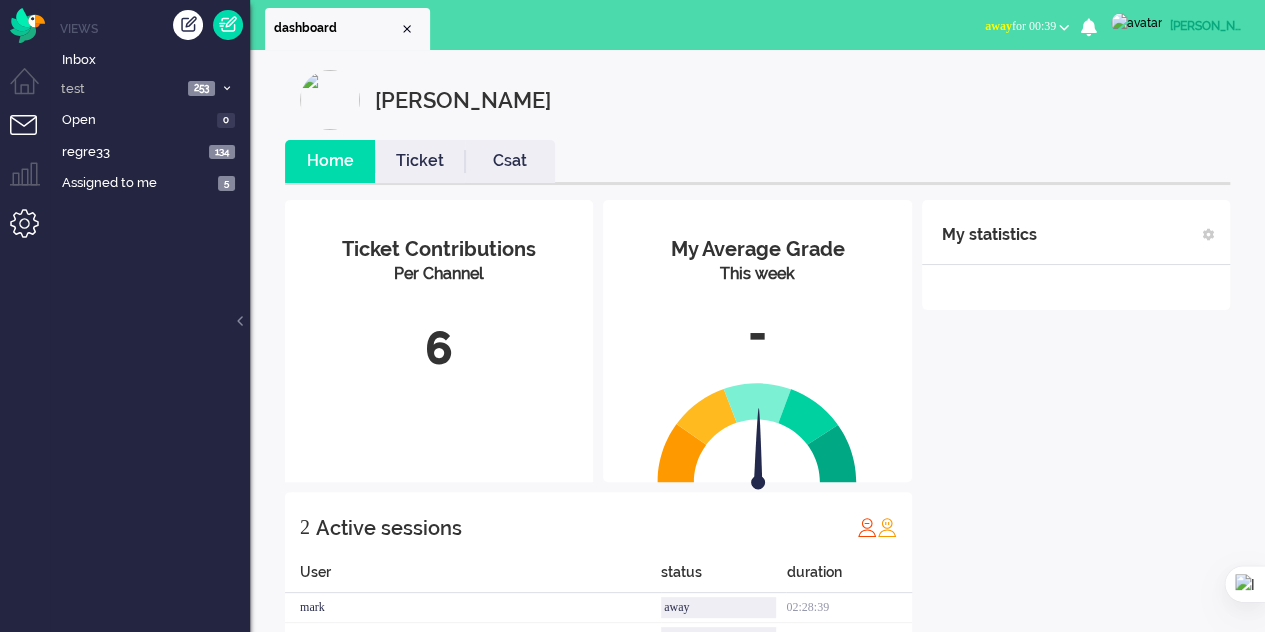 click at bounding box center (32, 231) 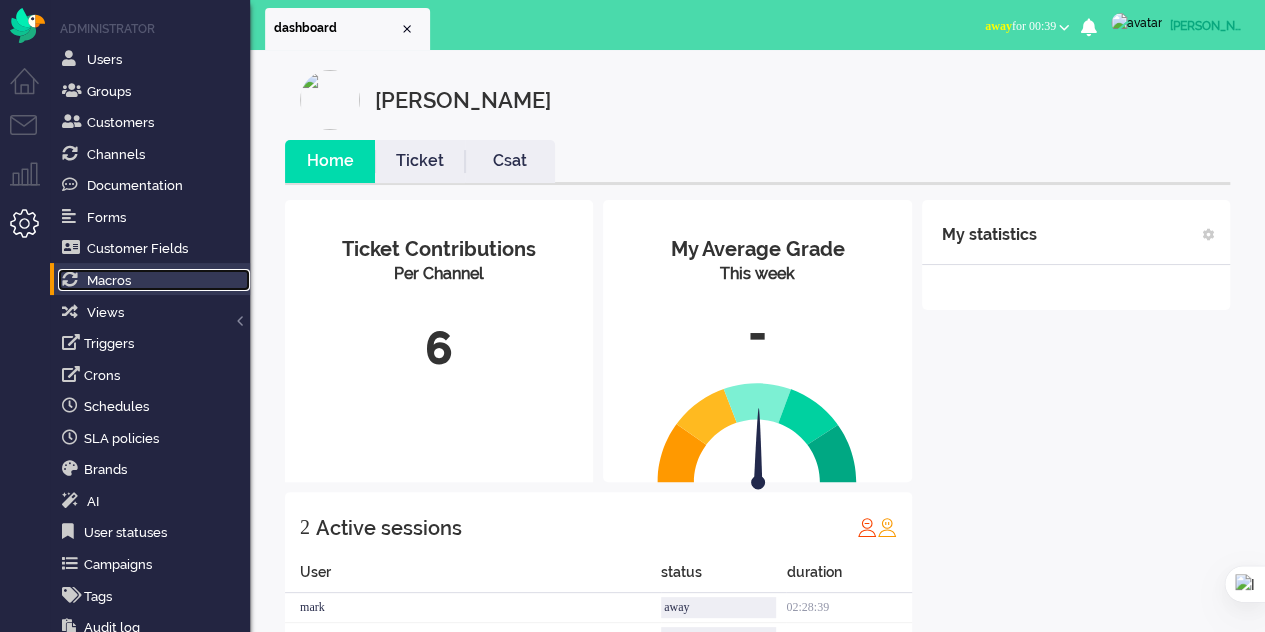 click on "Macros" at bounding box center (154, 280) 